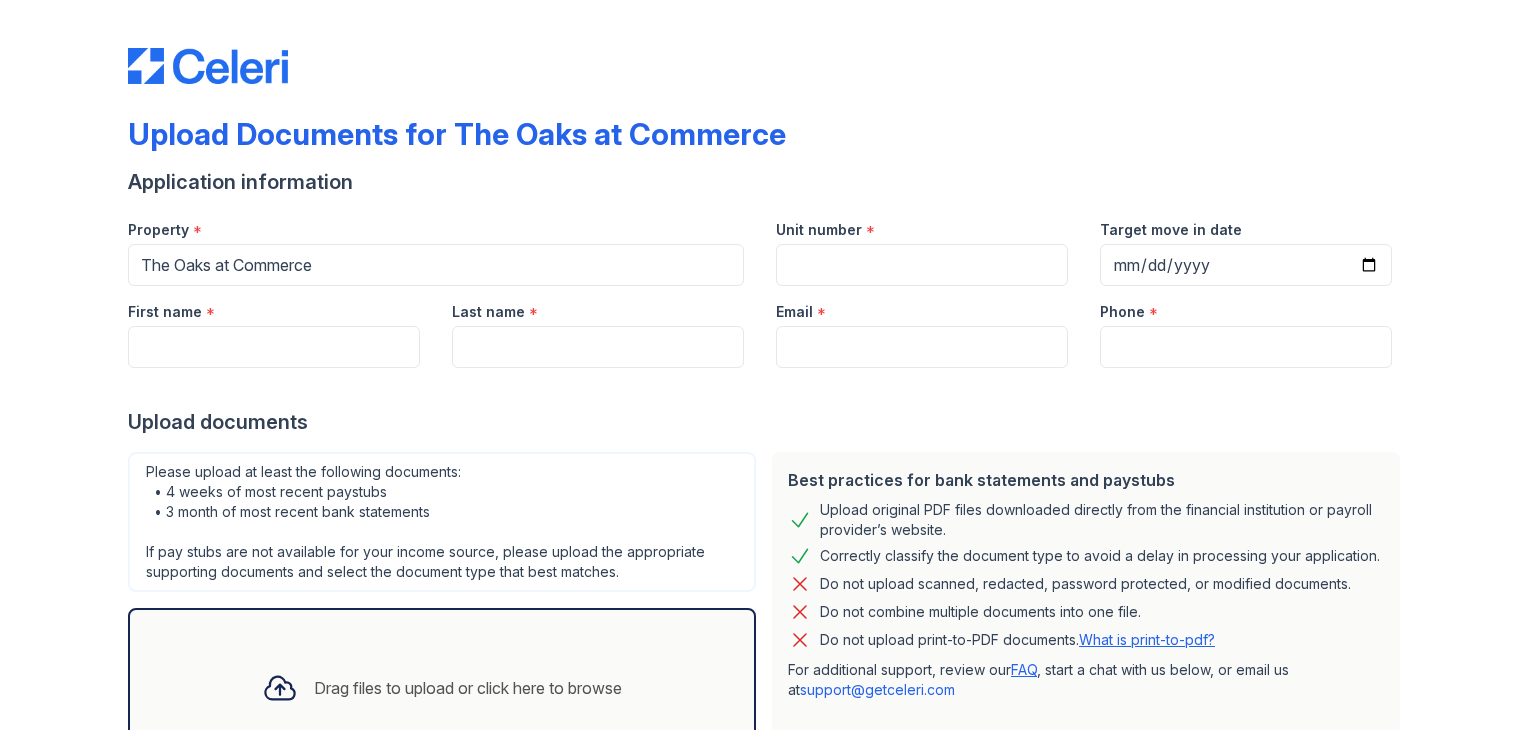 scroll, scrollTop: 0, scrollLeft: 0, axis: both 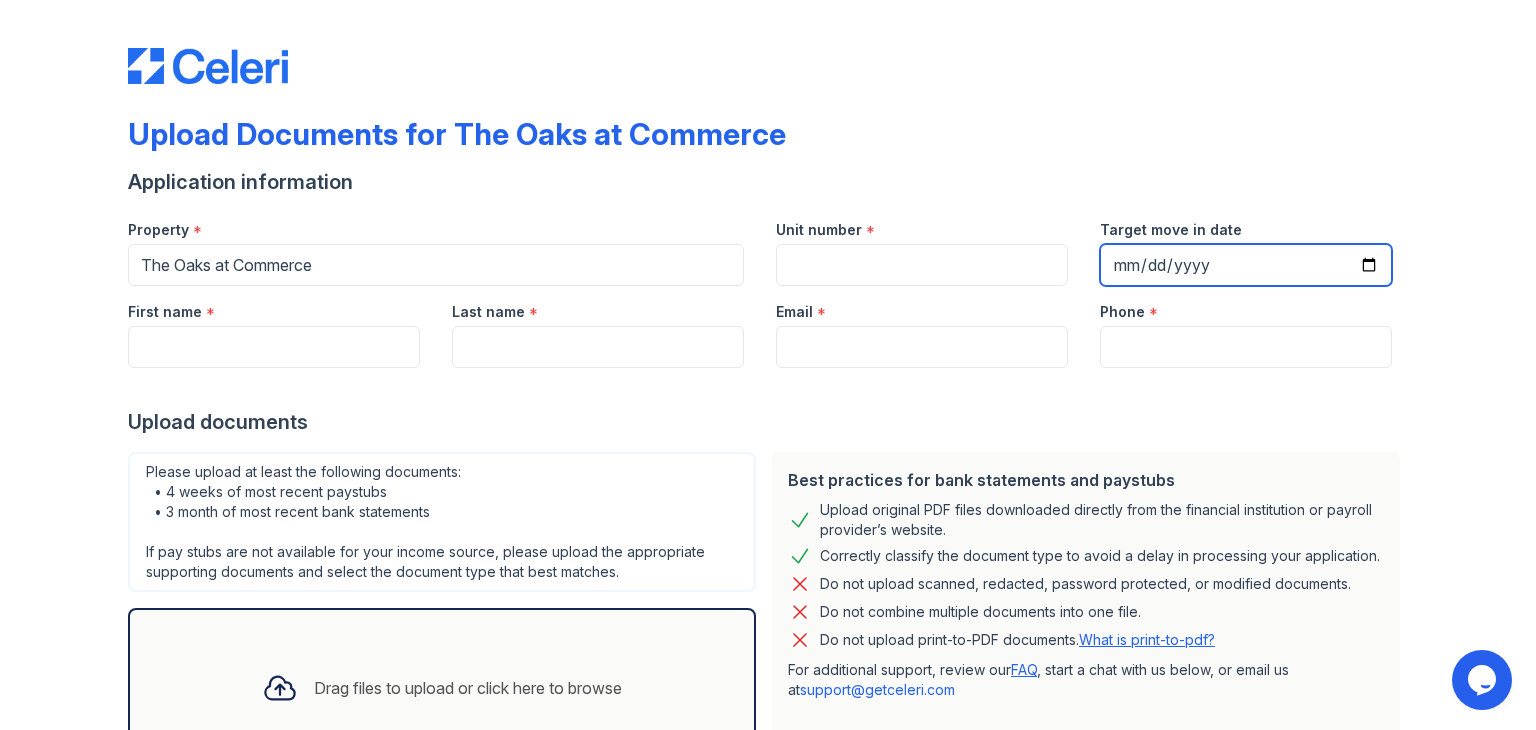 click on "Target move in date" at bounding box center (1246, 265) 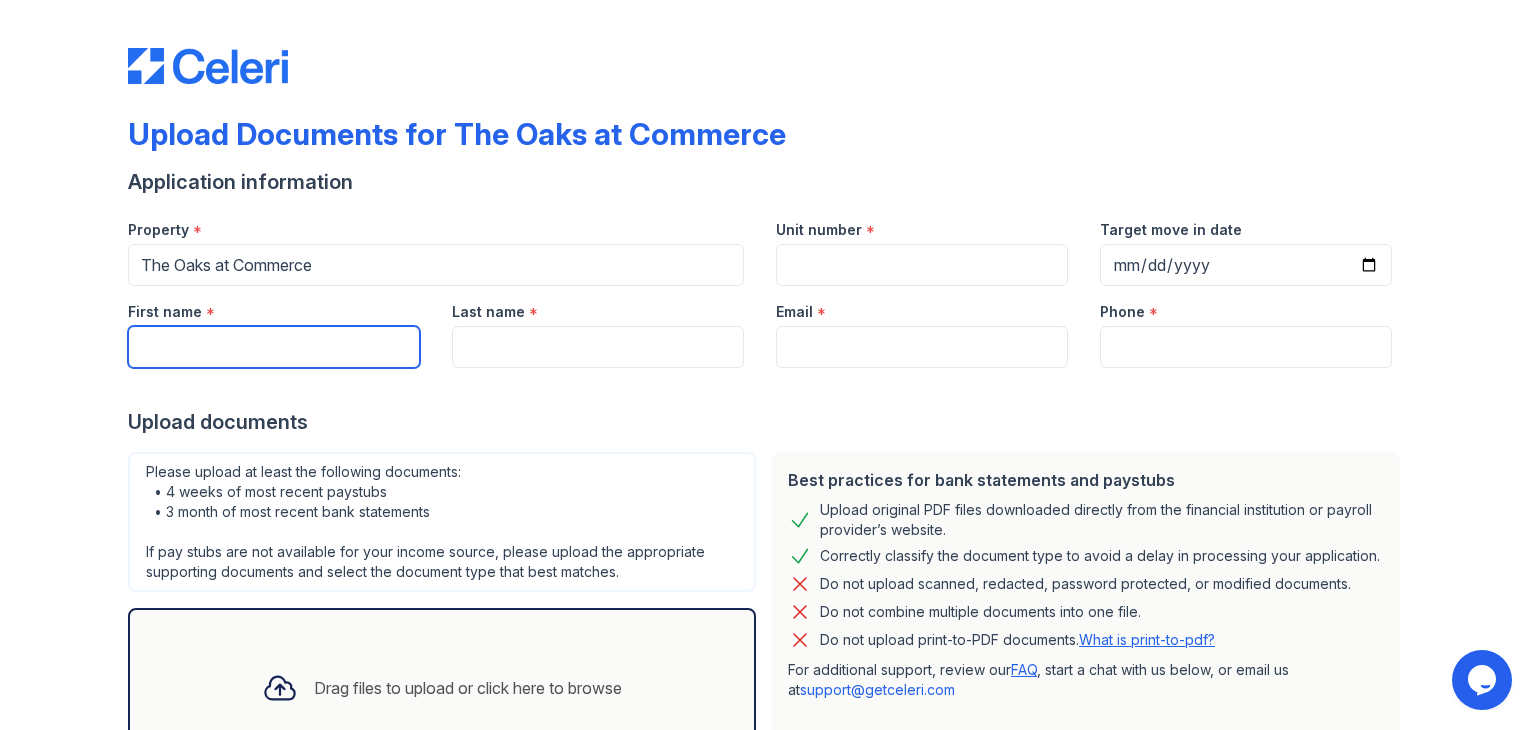 click on "First name" at bounding box center [274, 347] 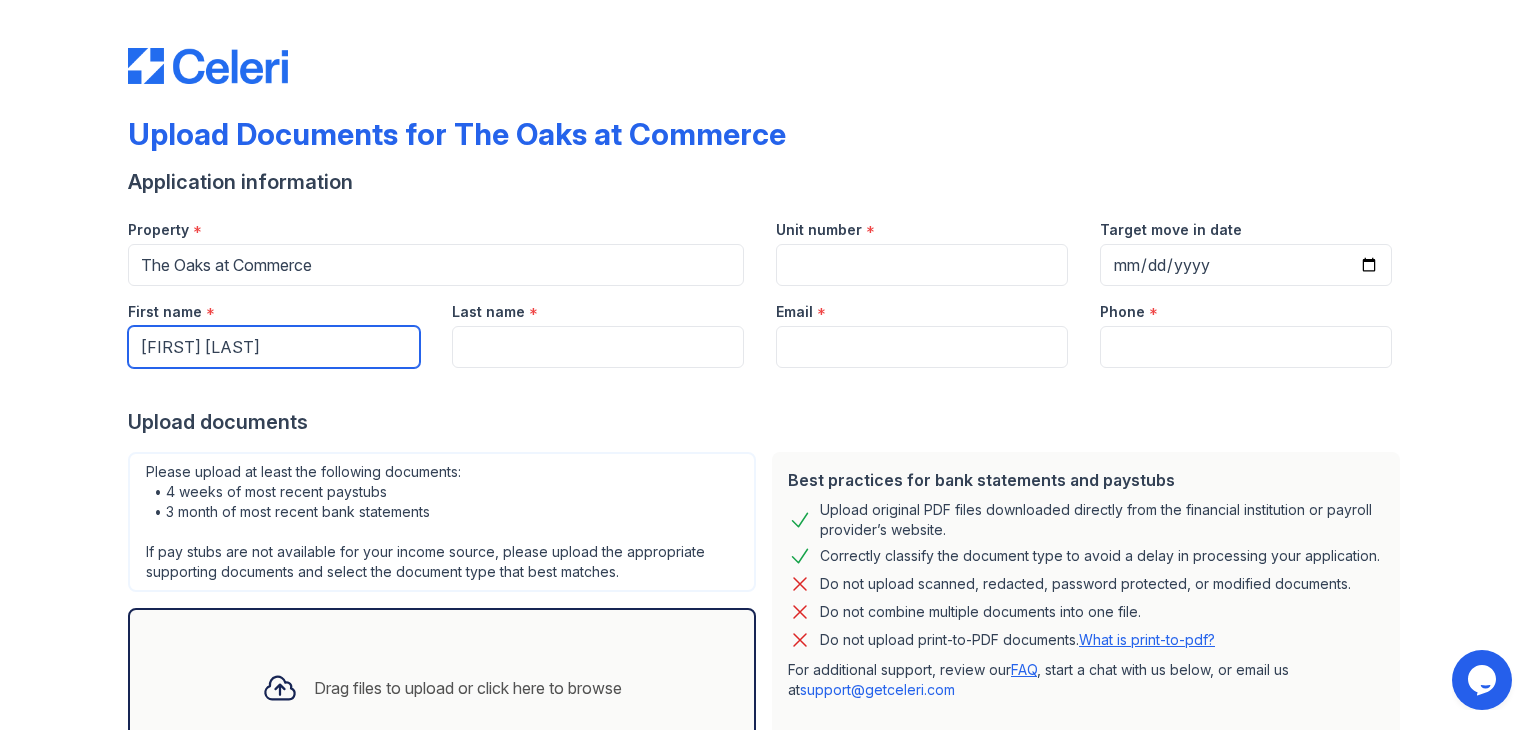 click on "[FIRST] [LAST]" at bounding box center [274, 347] 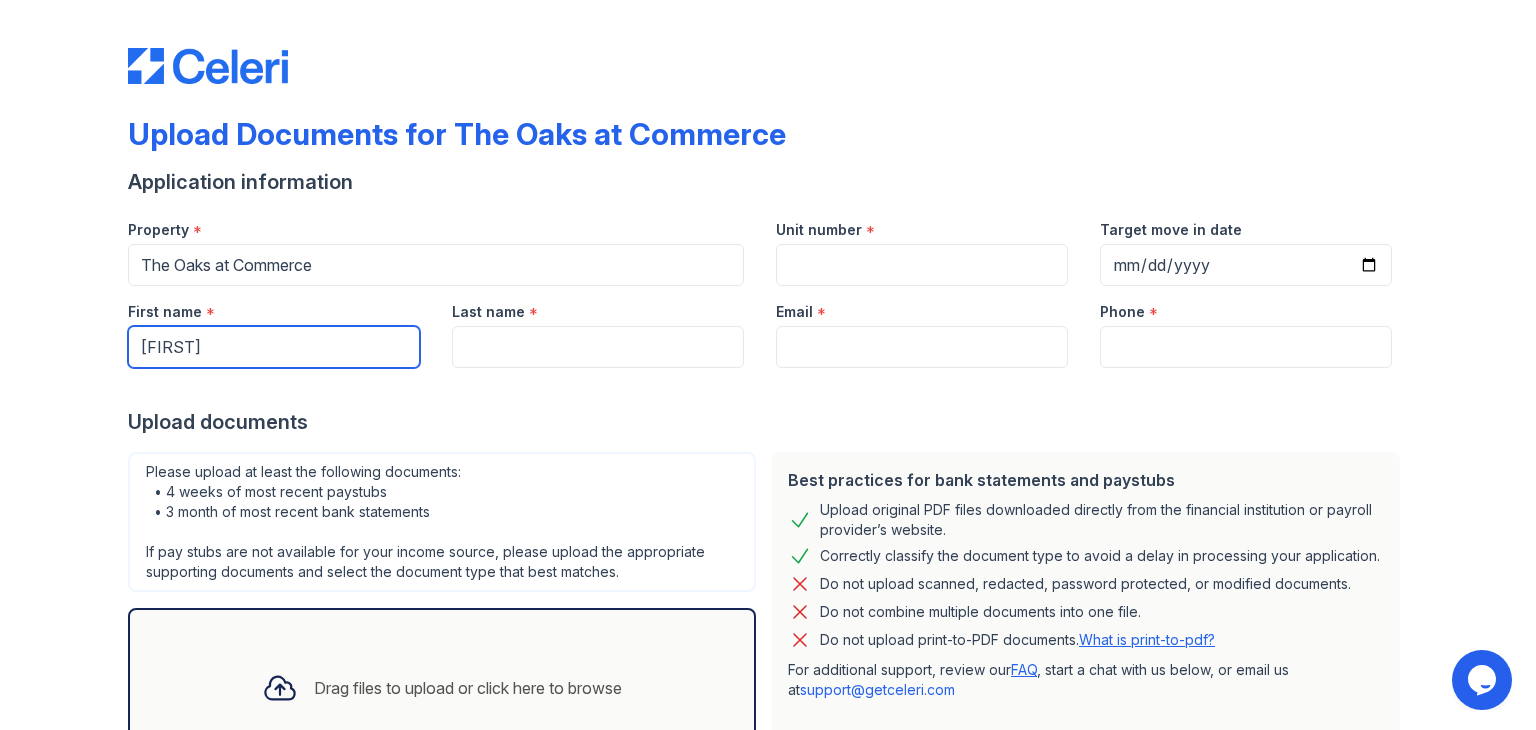 type on "[FIRST]" 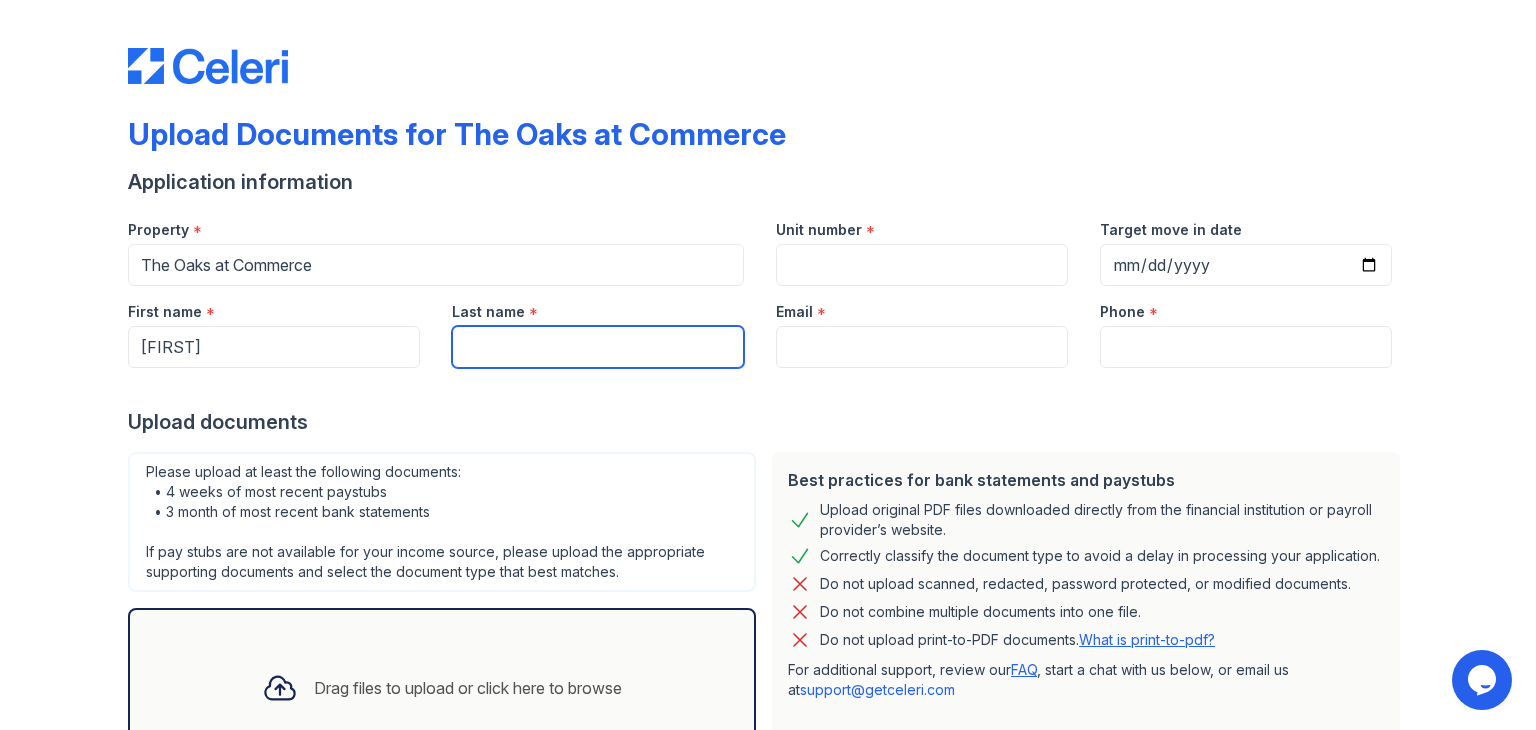 paste on "[LAST]" 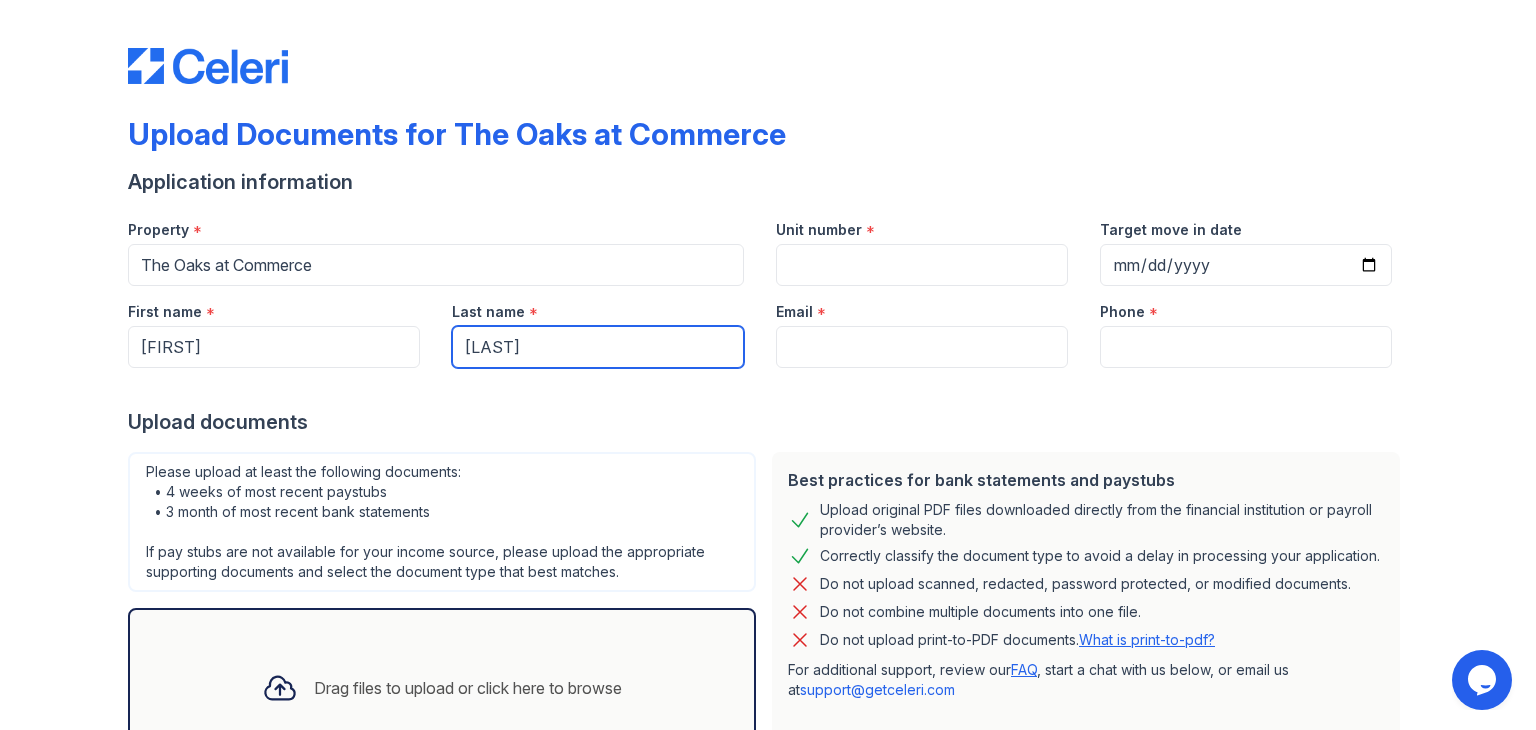 type on "[LAST]" 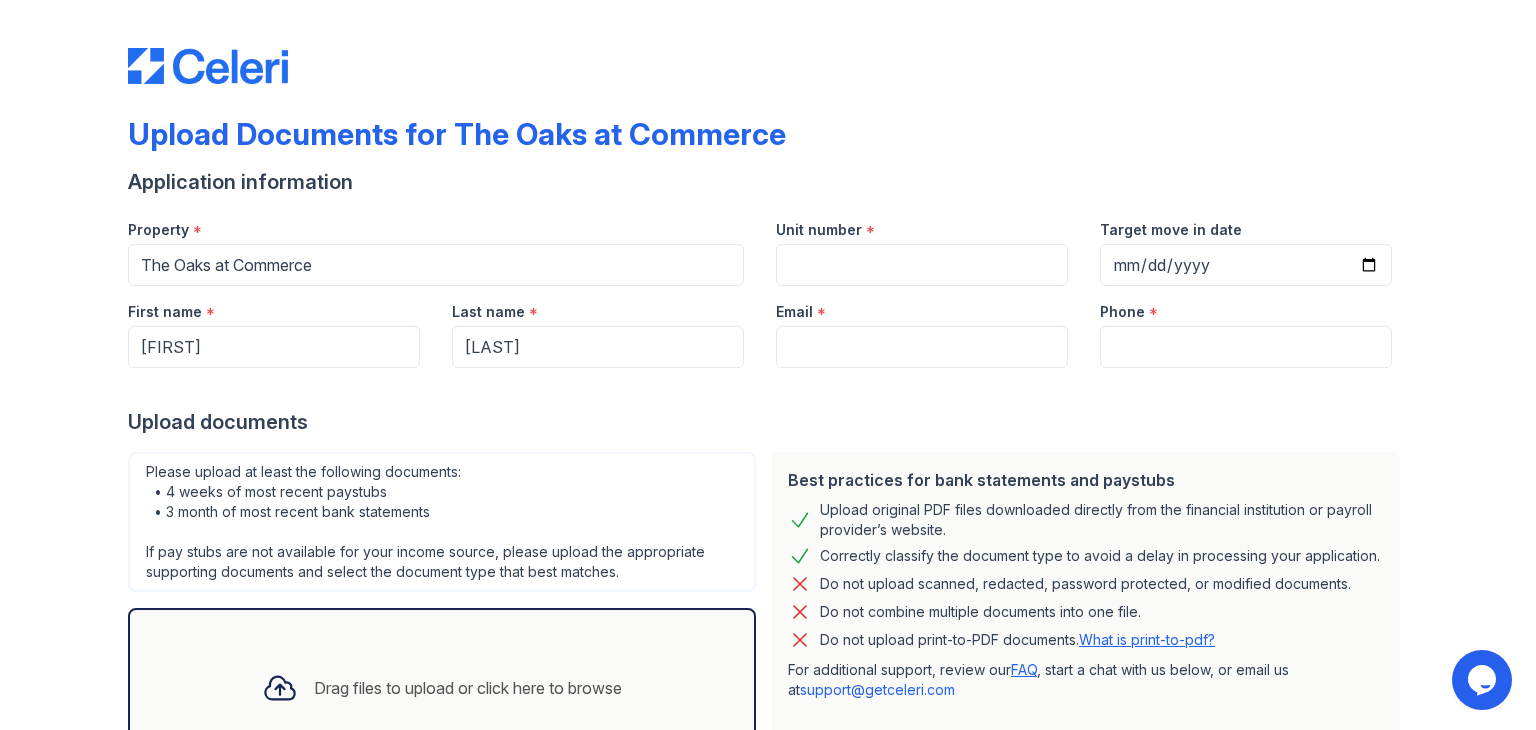 drag, startPoint x: 1240, startPoint y: 129, endPoint x: 1204, endPoint y: 169, distance: 53.814495 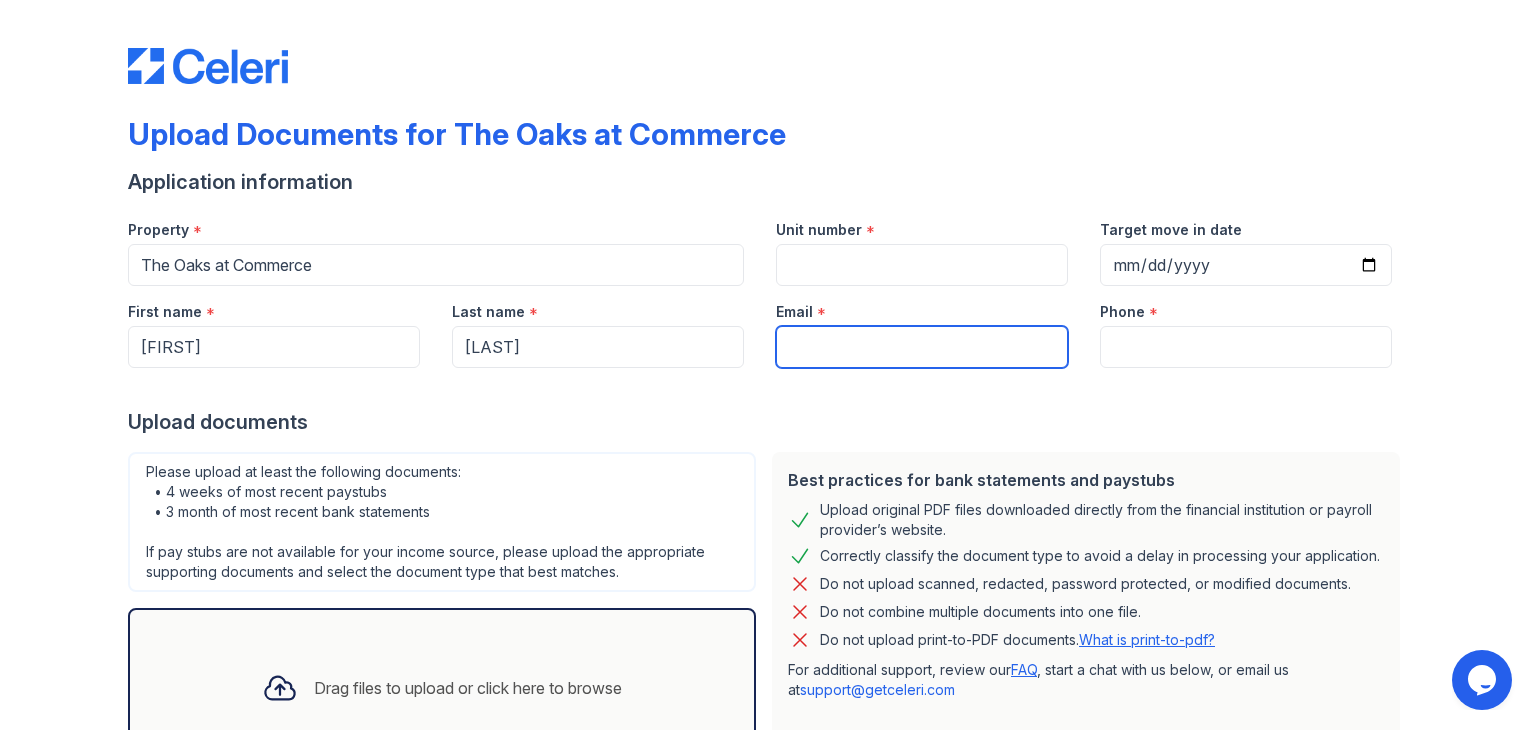 click on "Email" at bounding box center [922, 347] 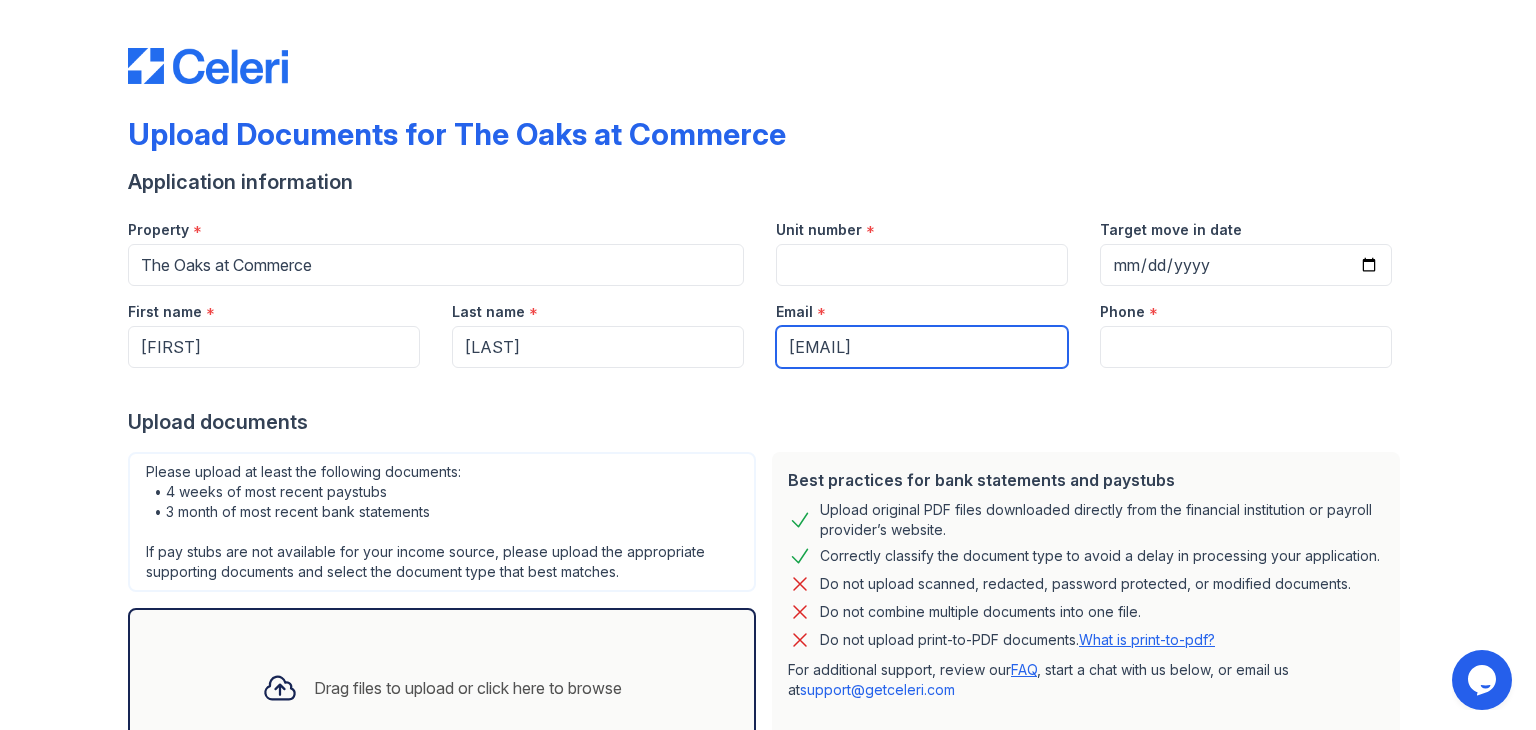 type on "[EMAIL]" 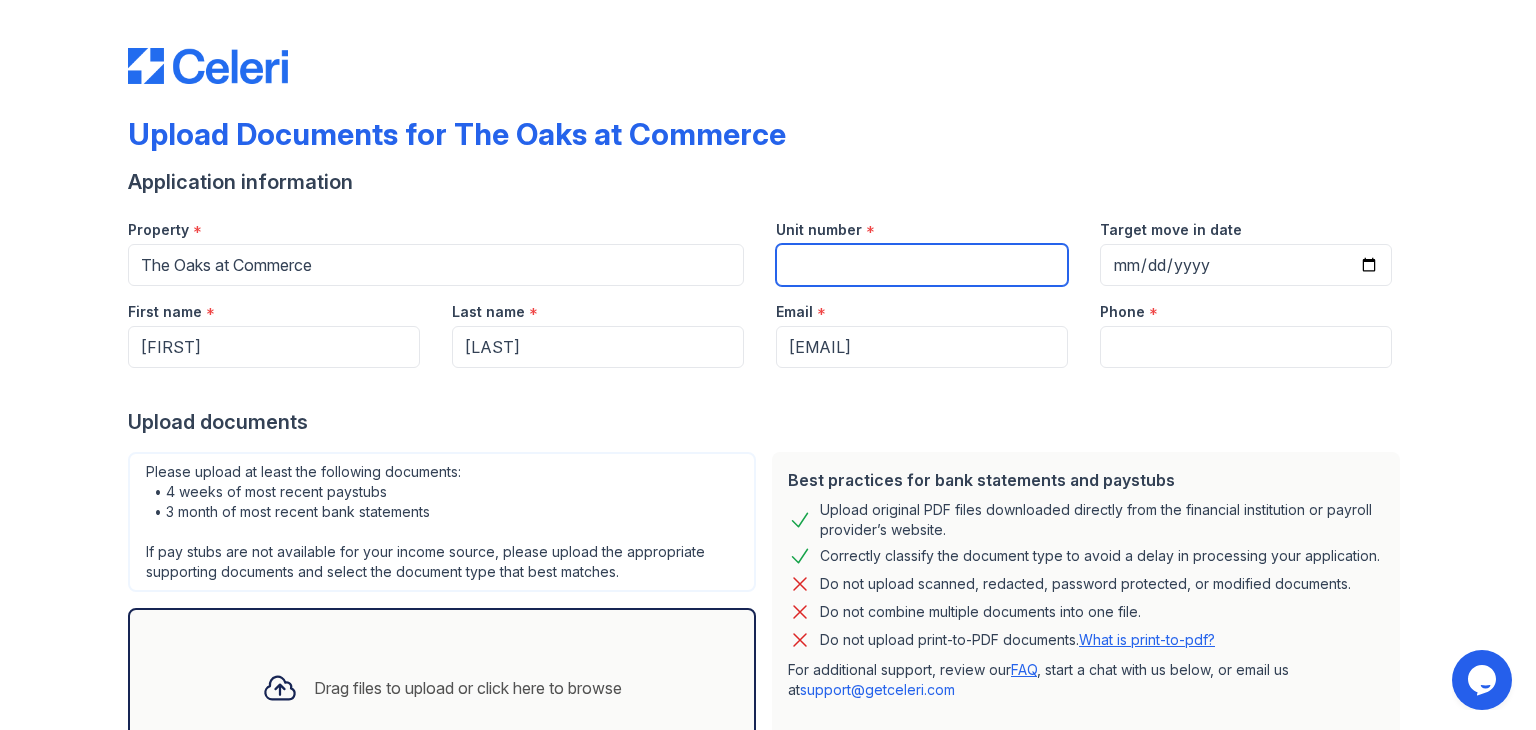 click on "Unit number" at bounding box center (922, 265) 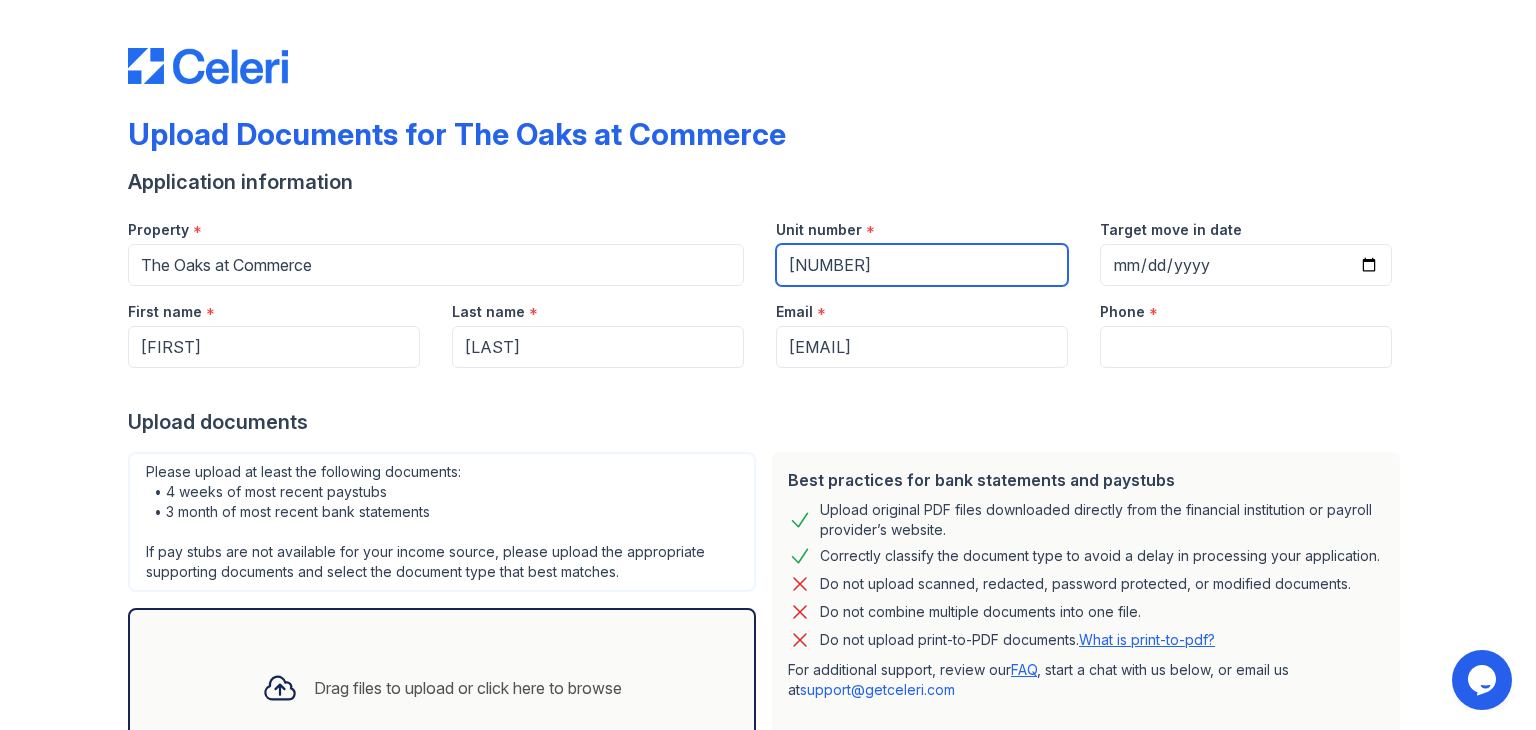 type on "[NUMBER]" 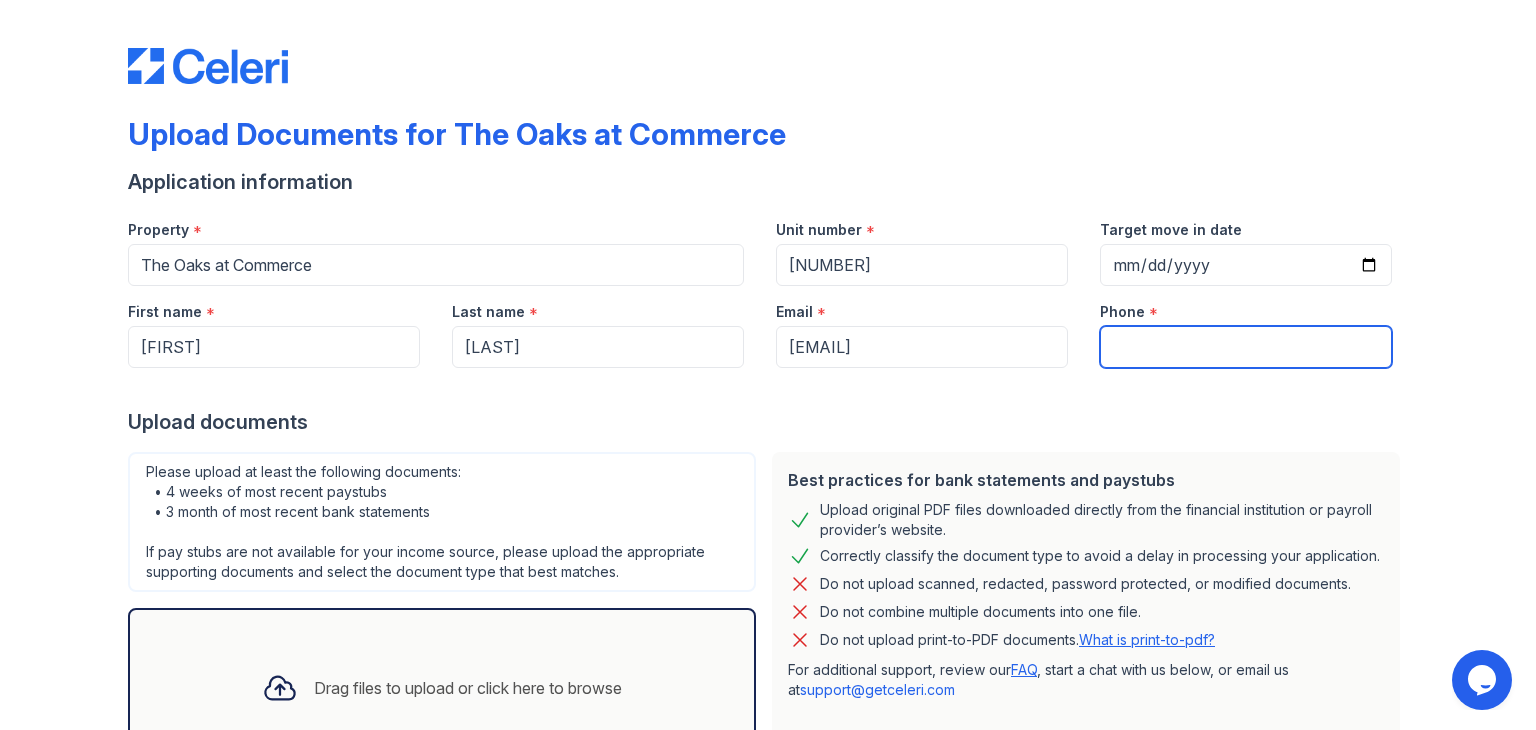 click on "Phone" at bounding box center (1246, 347) 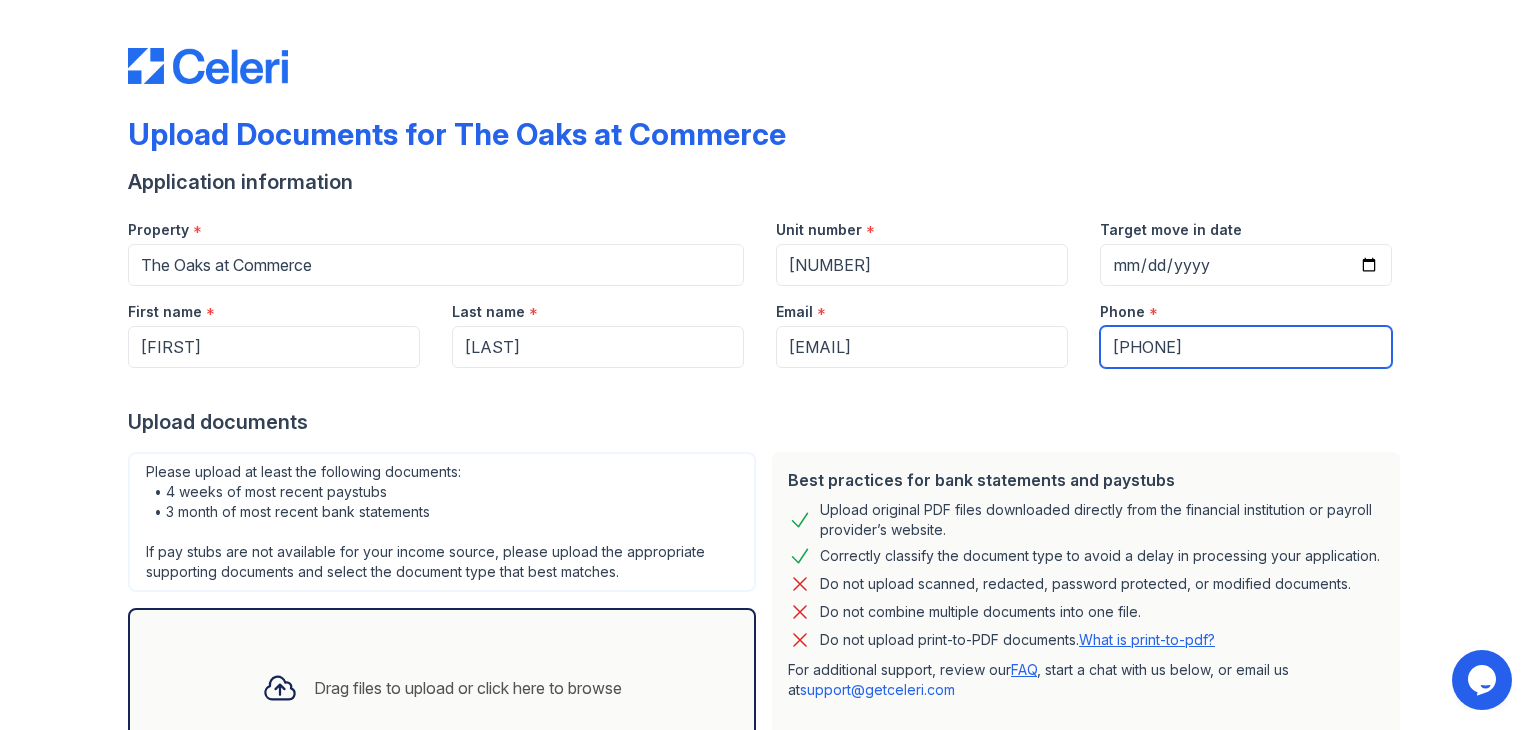 scroll, scrollTop: 160, scrollLeft: 0, axis: vertical 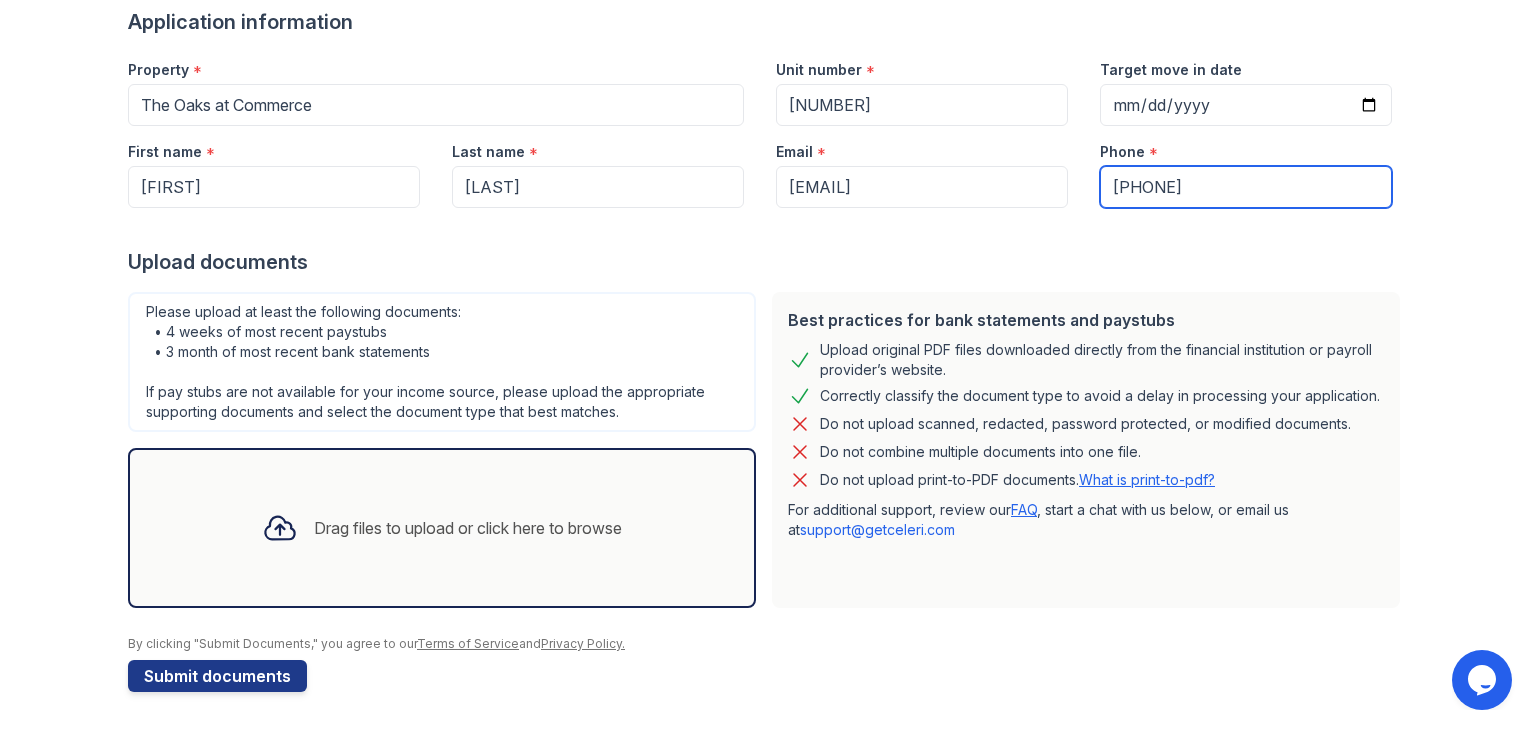 type on "[PHONE]" 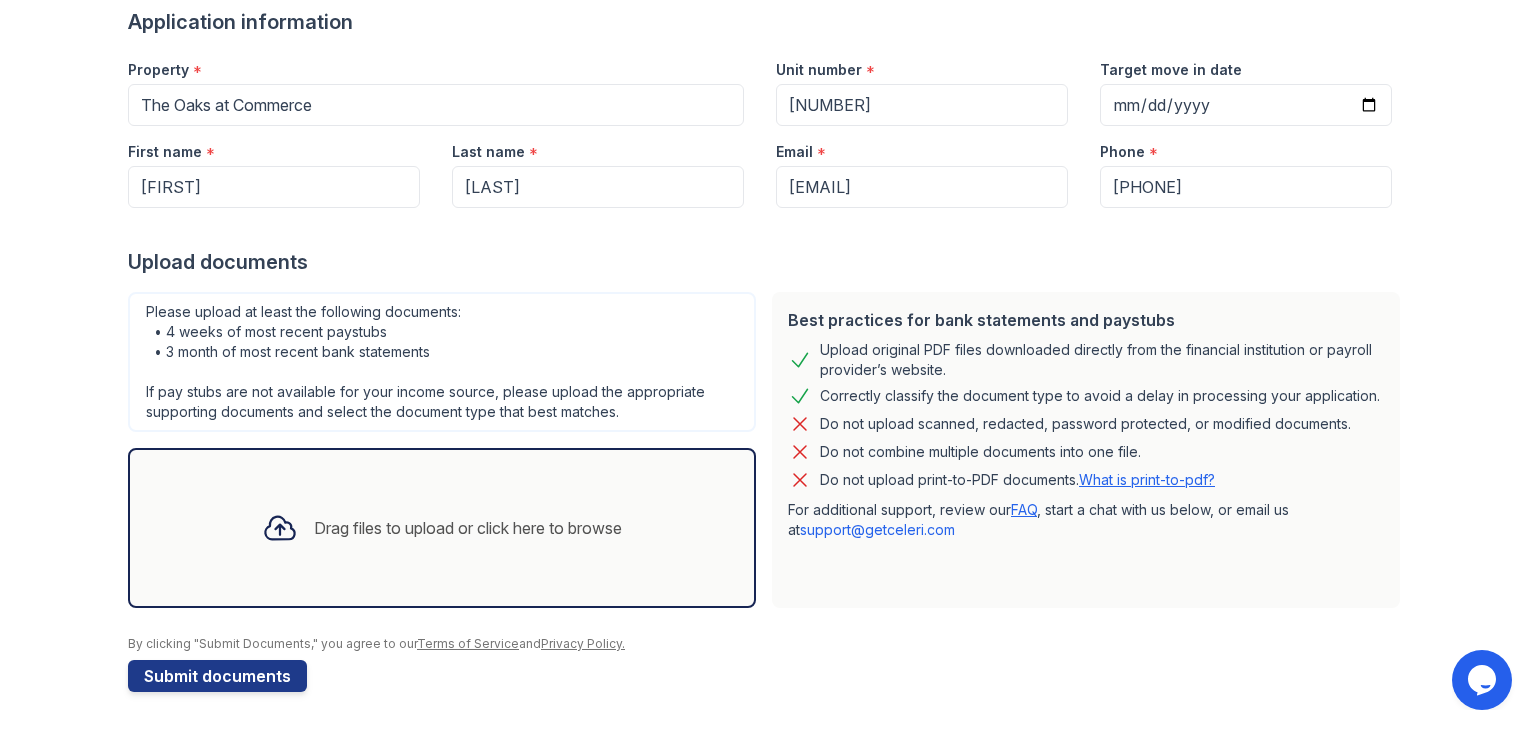 click on "Drag files to upload or click here to browse" at bounding box center (442, 528) 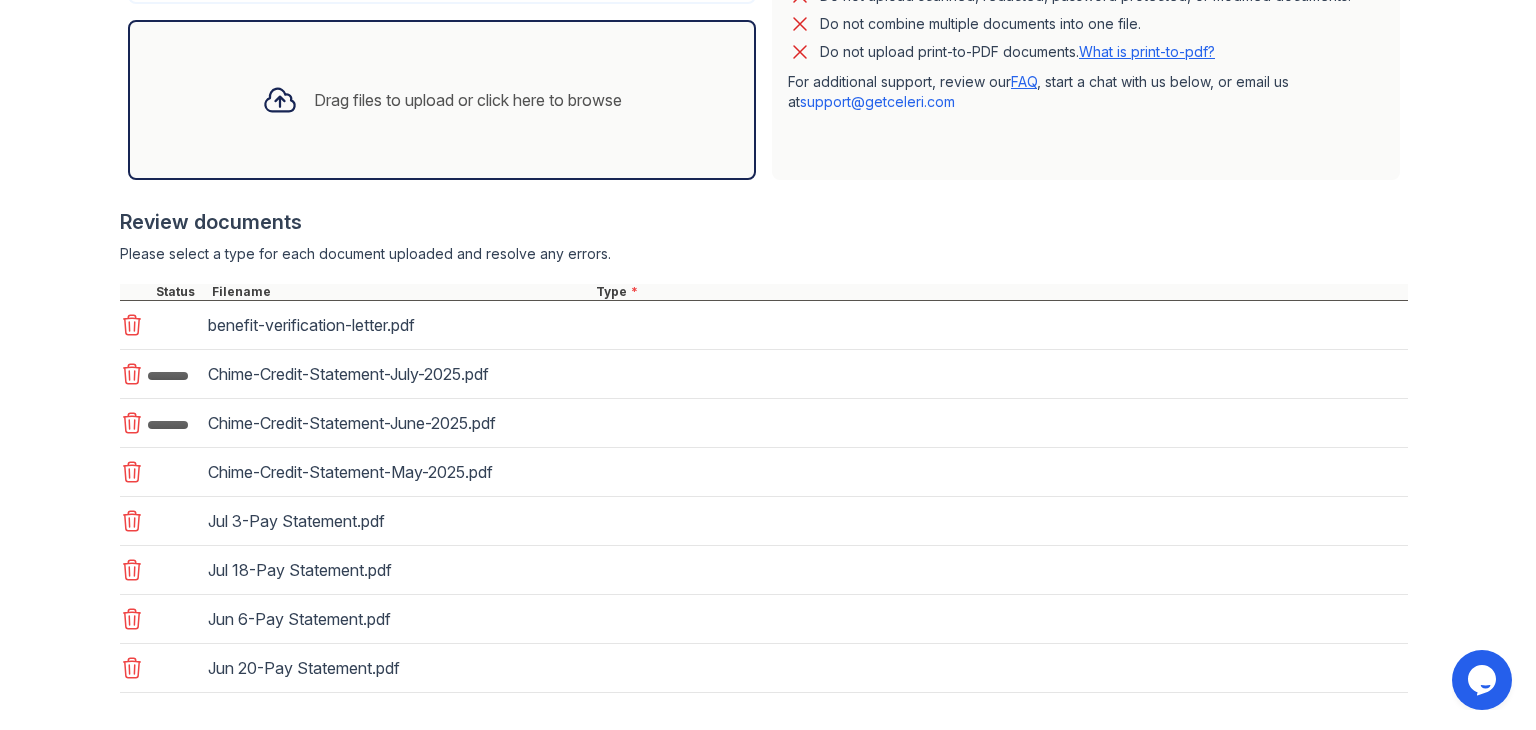 scroll, scrollTop: 684, scrollLeft: 0, axis: vertical 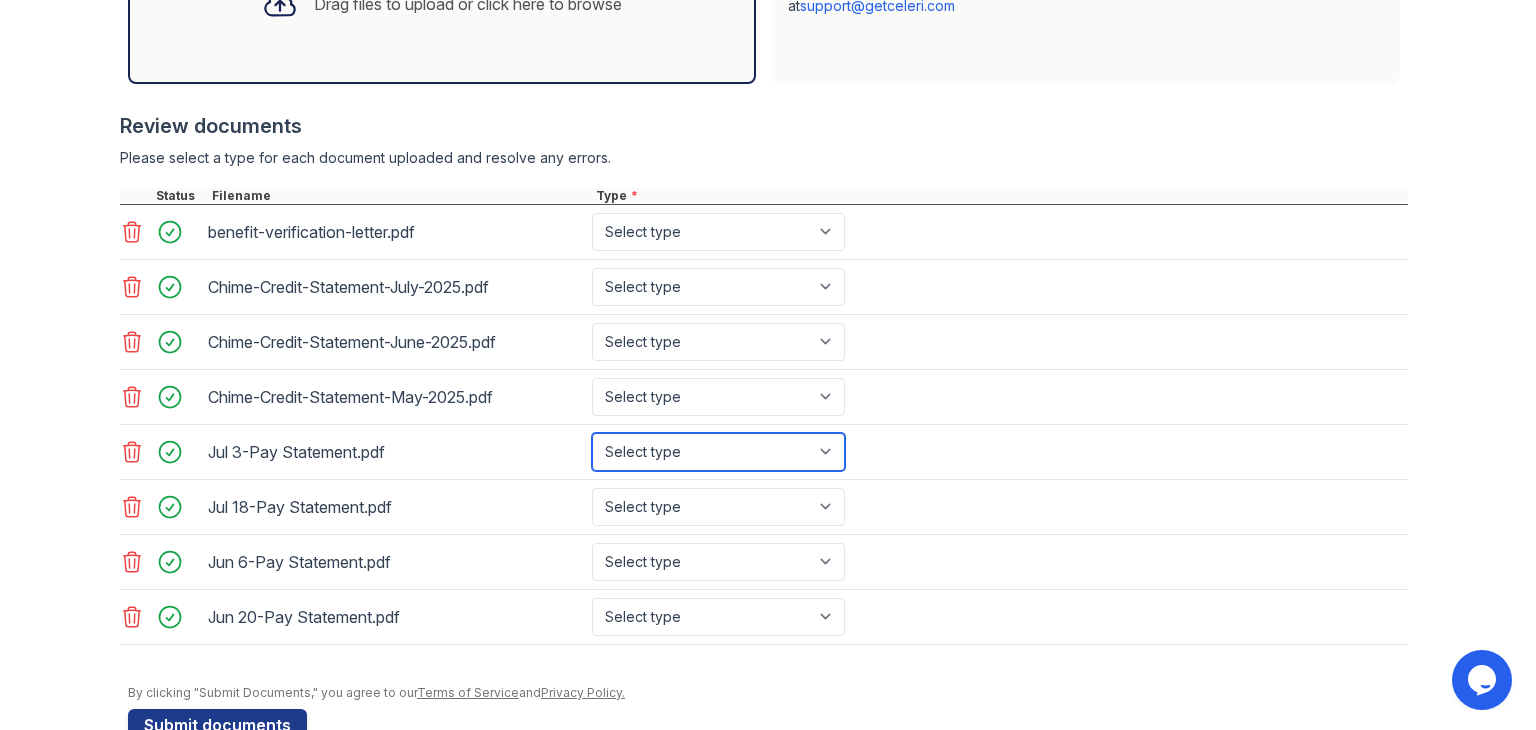click on "Select type
Paystub
Bank Statement
Offer Letter
Tax Documents
Benefit Award Letter
Investment Account Statement
Other" at bounding box center (718, 452) 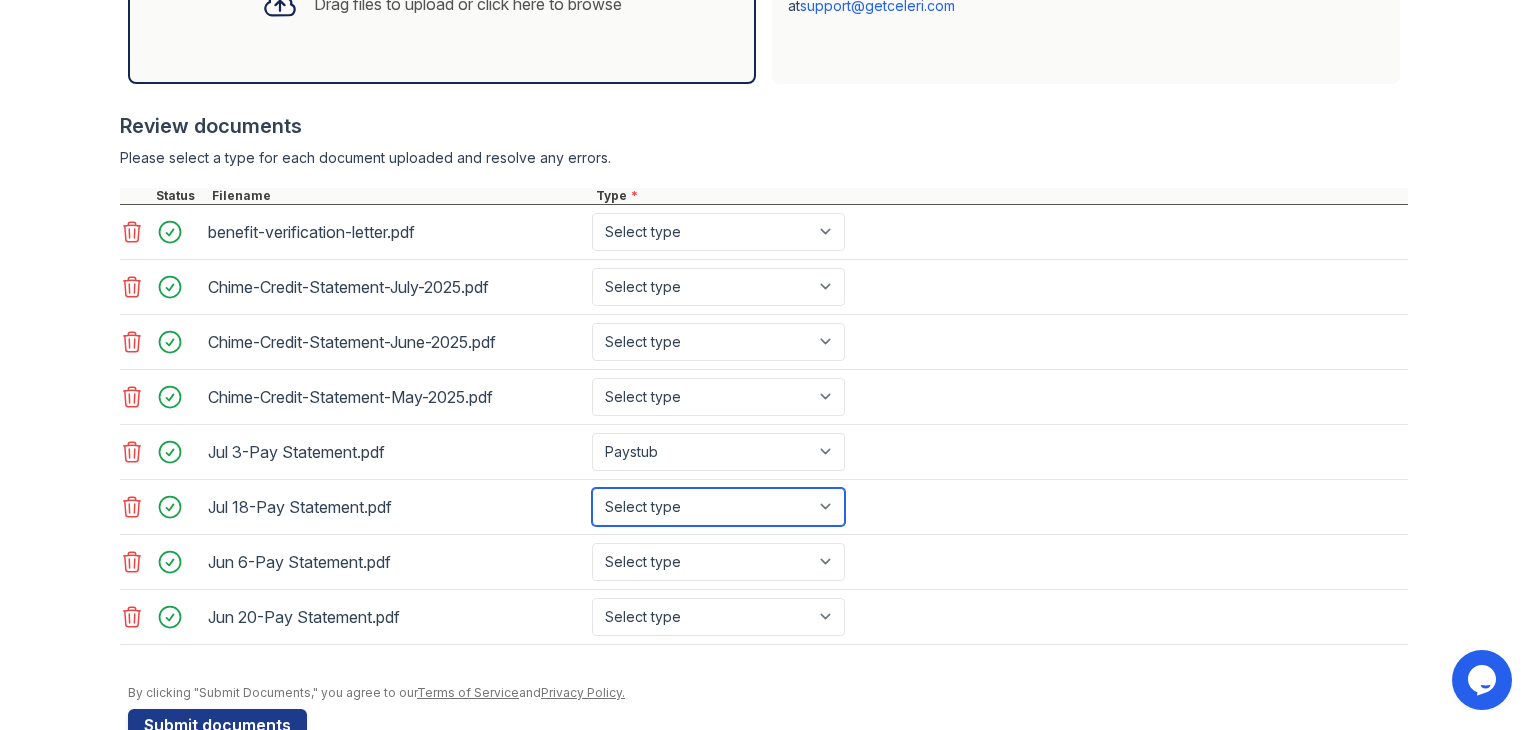 click on "Select type
Paystub
Bank Statement
Offer Letter
Tax Documents
Benefit Award Letter
Investment Account Statement
Other" at bounding box center [718, 507] 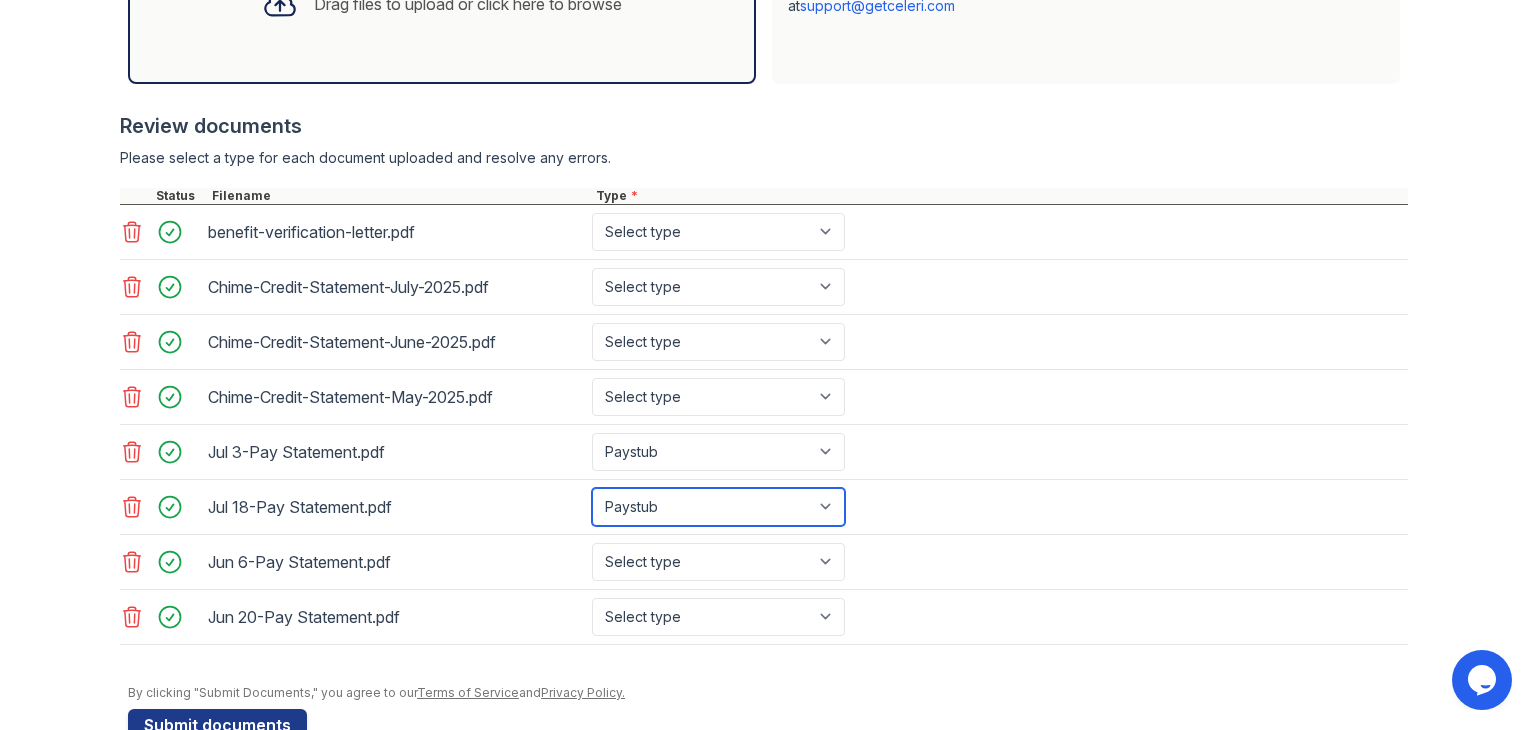 click on "Select type
Paystub
Bank Statement
Offer Letter
Tax Documents
Benefit Award Letter
Investment Account Statement
Other" at bounding box center (718, 507) 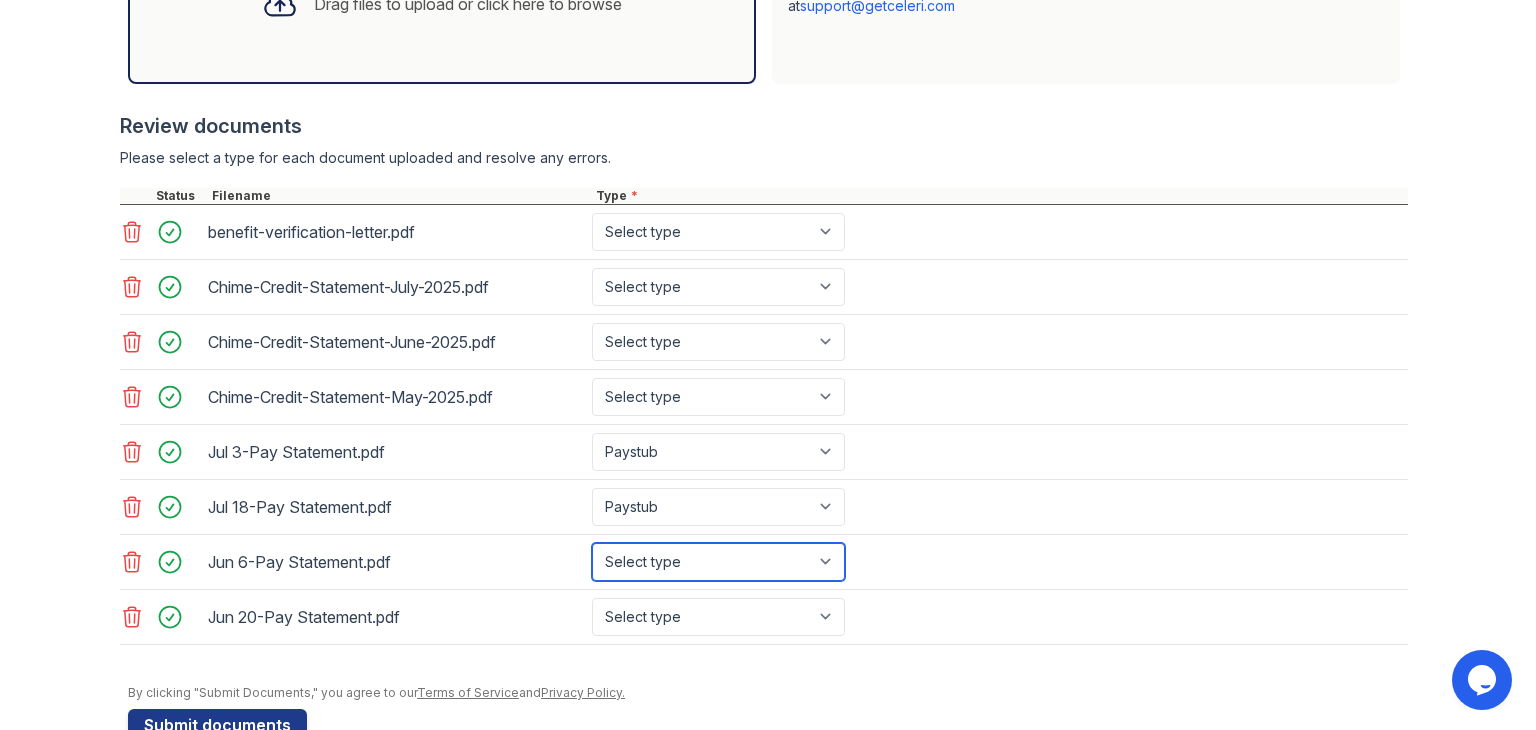 click on "Select type
Paystub
Bank Statement
Offer Letter
Tax Documents
Benefit Award Letter
Investment Account Statement
Other" at bounding box center [718, 562] 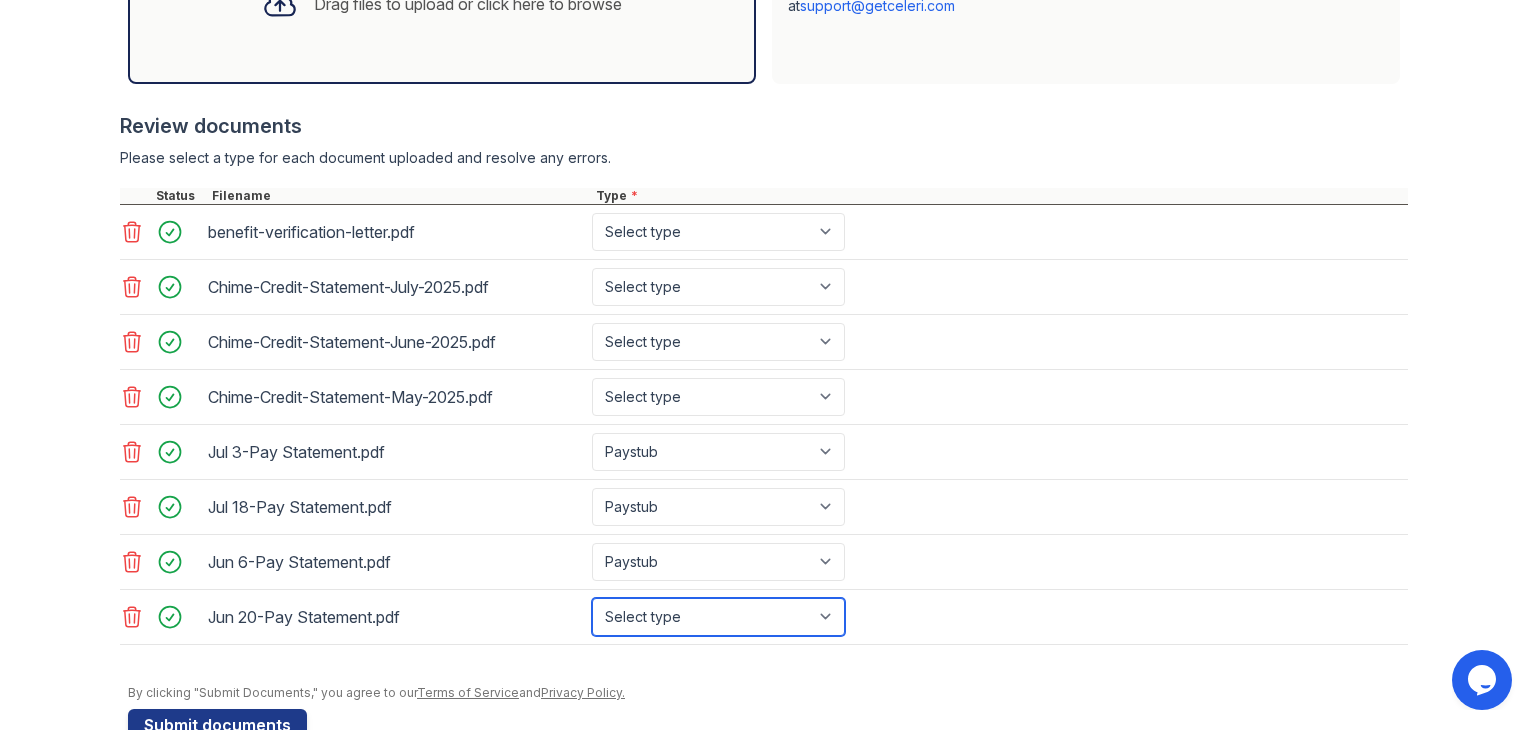 click on "Select type
Paystub
Bank Statement
Offer Letter
Tax Documents
Benefit Award Letter
Investment Account Statement
Other" at bounding box center [718, 617] 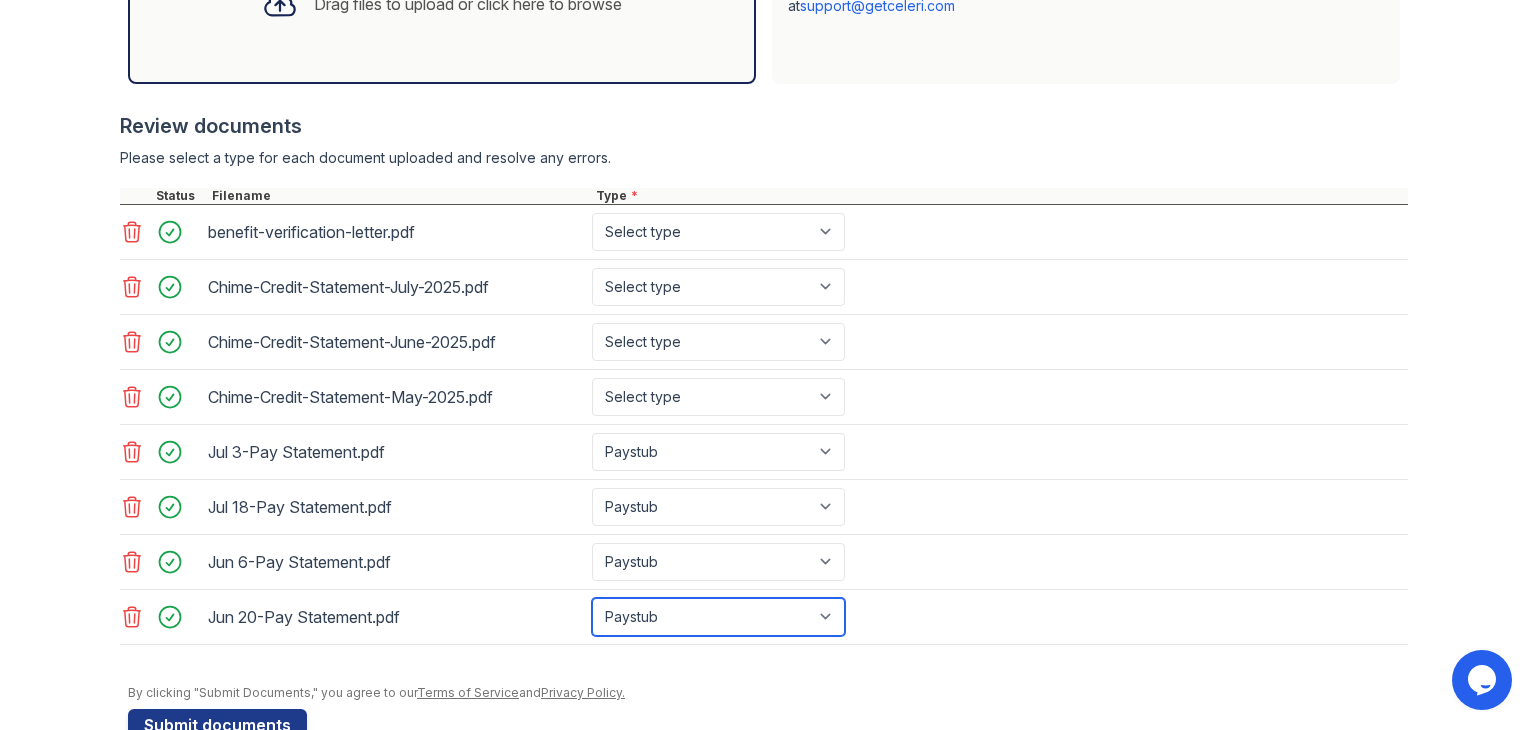 click on "Select type
Paystub
Bank Statement
Offer Letter
Tax Documents
Benefit Award Letter
Investment Account Statement
Other" at bounding box center (718, 617) 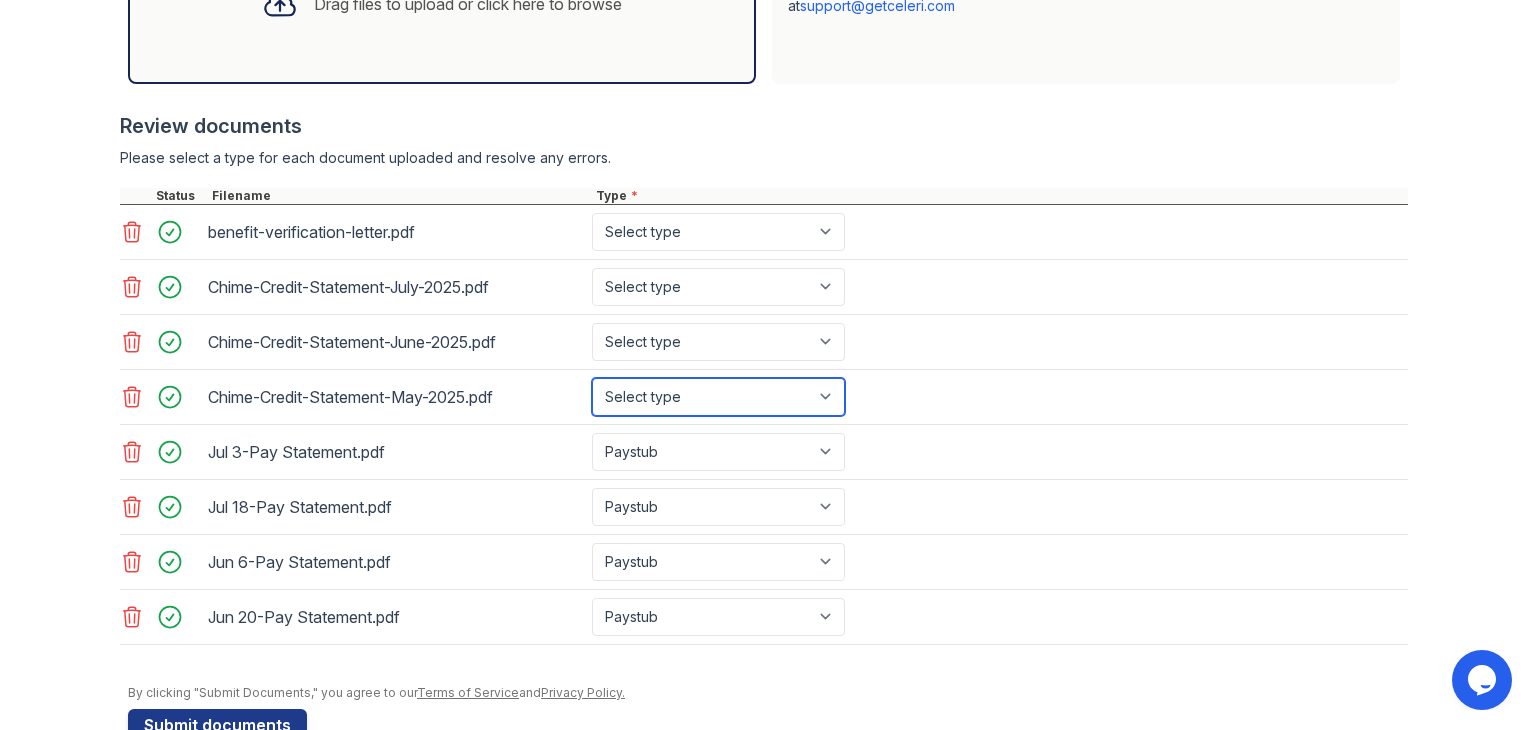 click on "Select type
Paystub
Bank Statement
Offer Letter
Tax Documents
Benefit Award Letter
Investment Account Statement
Other" at bounding box center [718, 397] 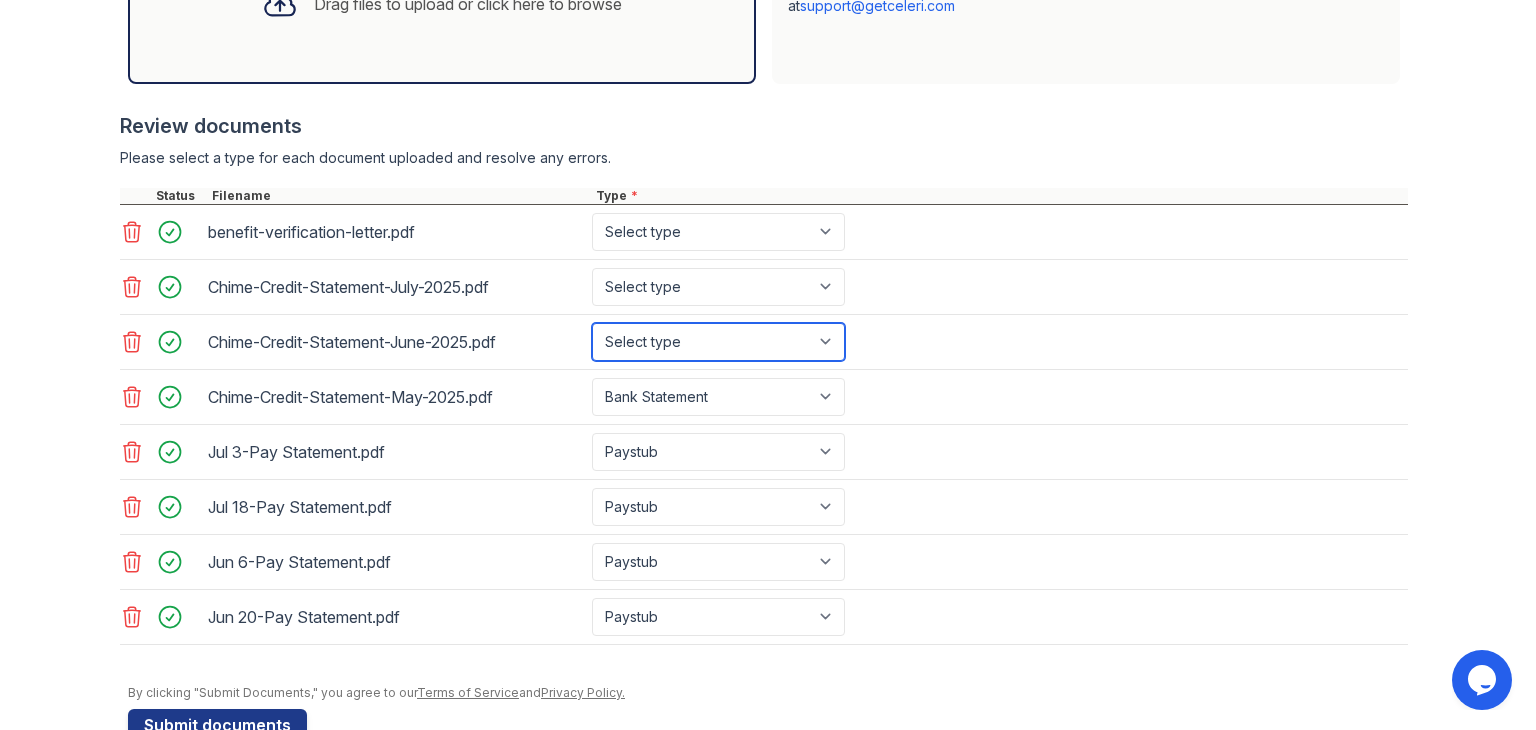 click on "Select type
Paystub
Bank Statement
Offer Letter
Tax Documents
Benefit Award Letter
Investment Account Statement
Other" at bounding box center (718, 342) 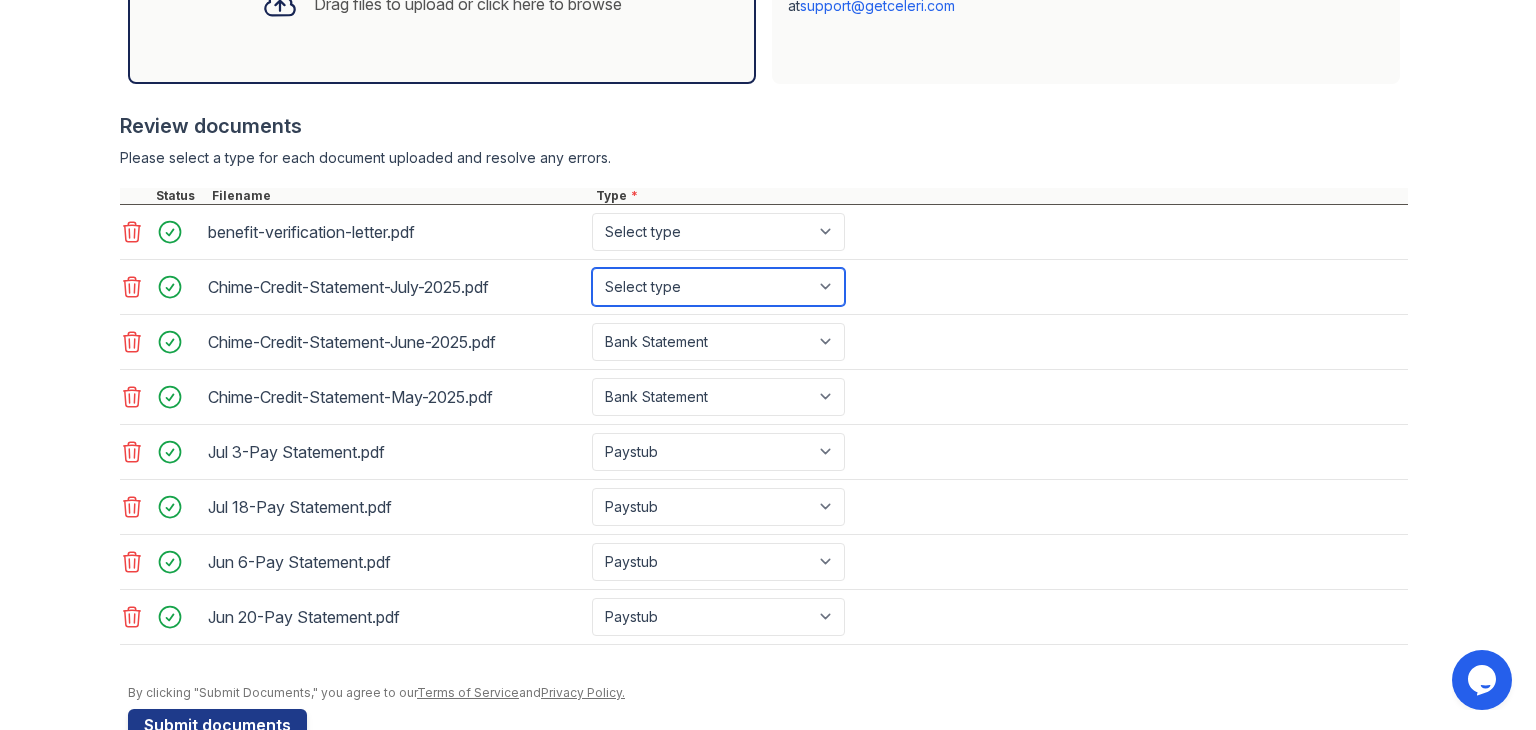 click on "Select type
Paystub
Bank Statement
Offer Letter
Tax Documents
Benefit Award Letter
Investment Account Statement
Other" at bounding box center [718, 287] 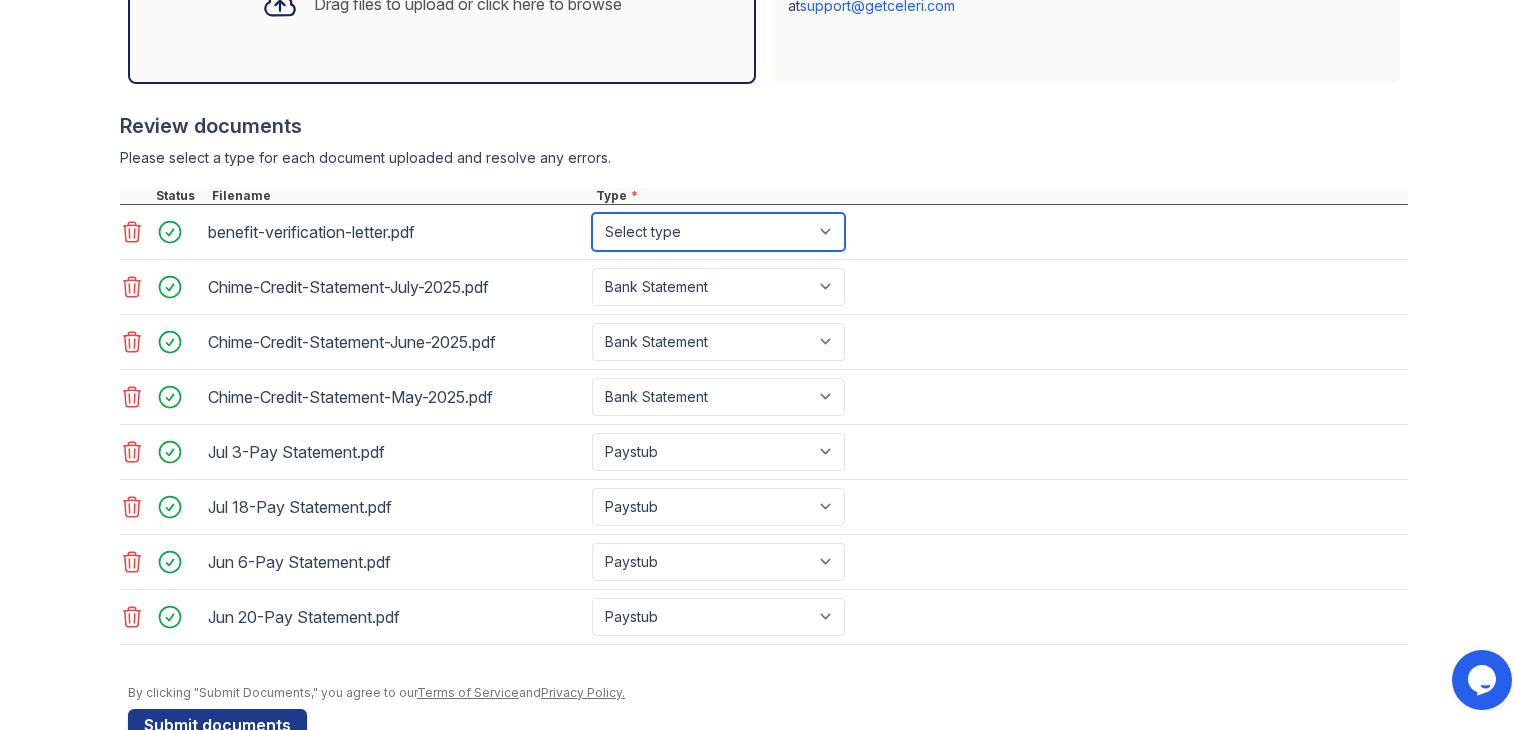 click on "Select type
Paystub
Bank Statement
Offer Letter
Tax Documents
Benefit Award Letter
Investment Account Statement
Other" at bounding box center (718, 232) 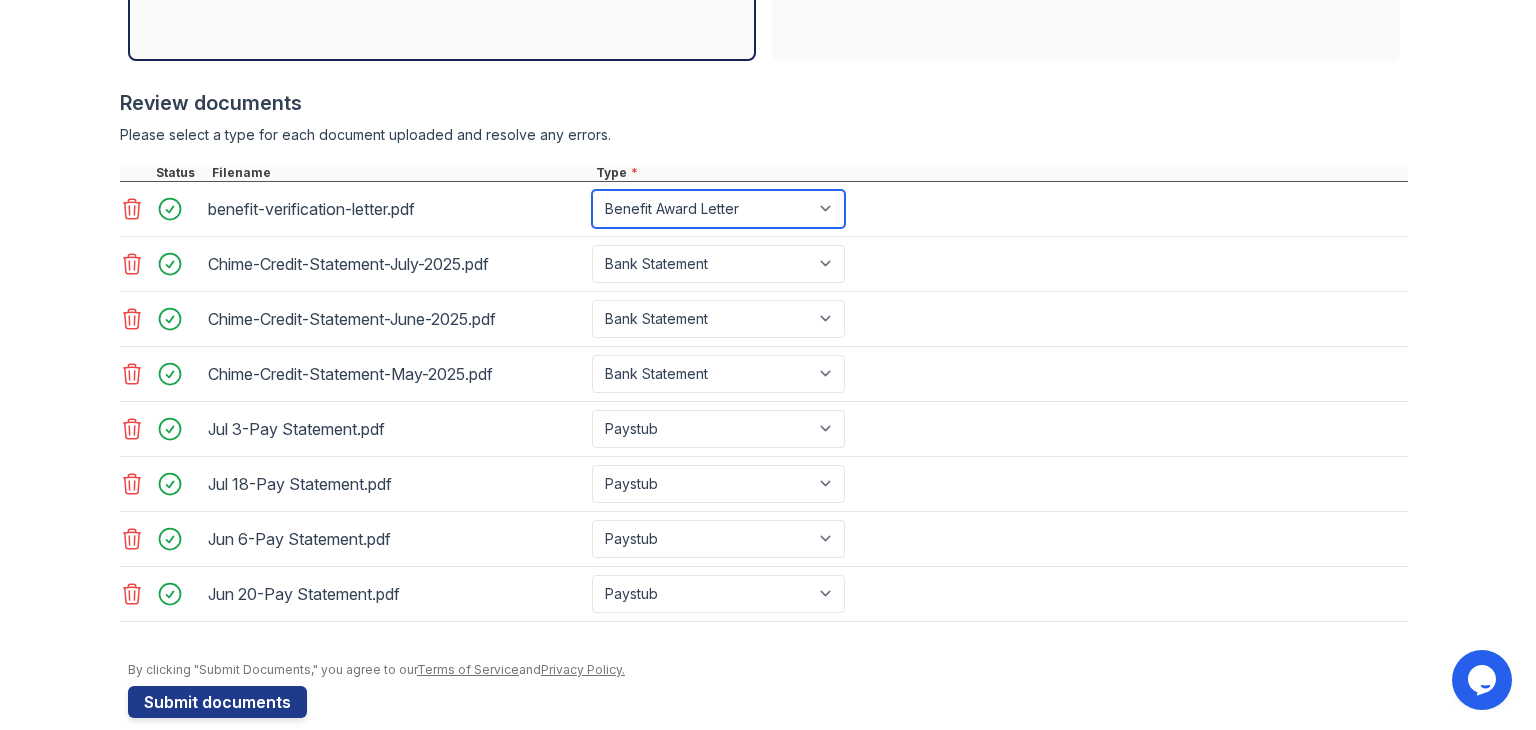 scroll, scrollTop: 728, scrollLeft: 0, axis: vertical 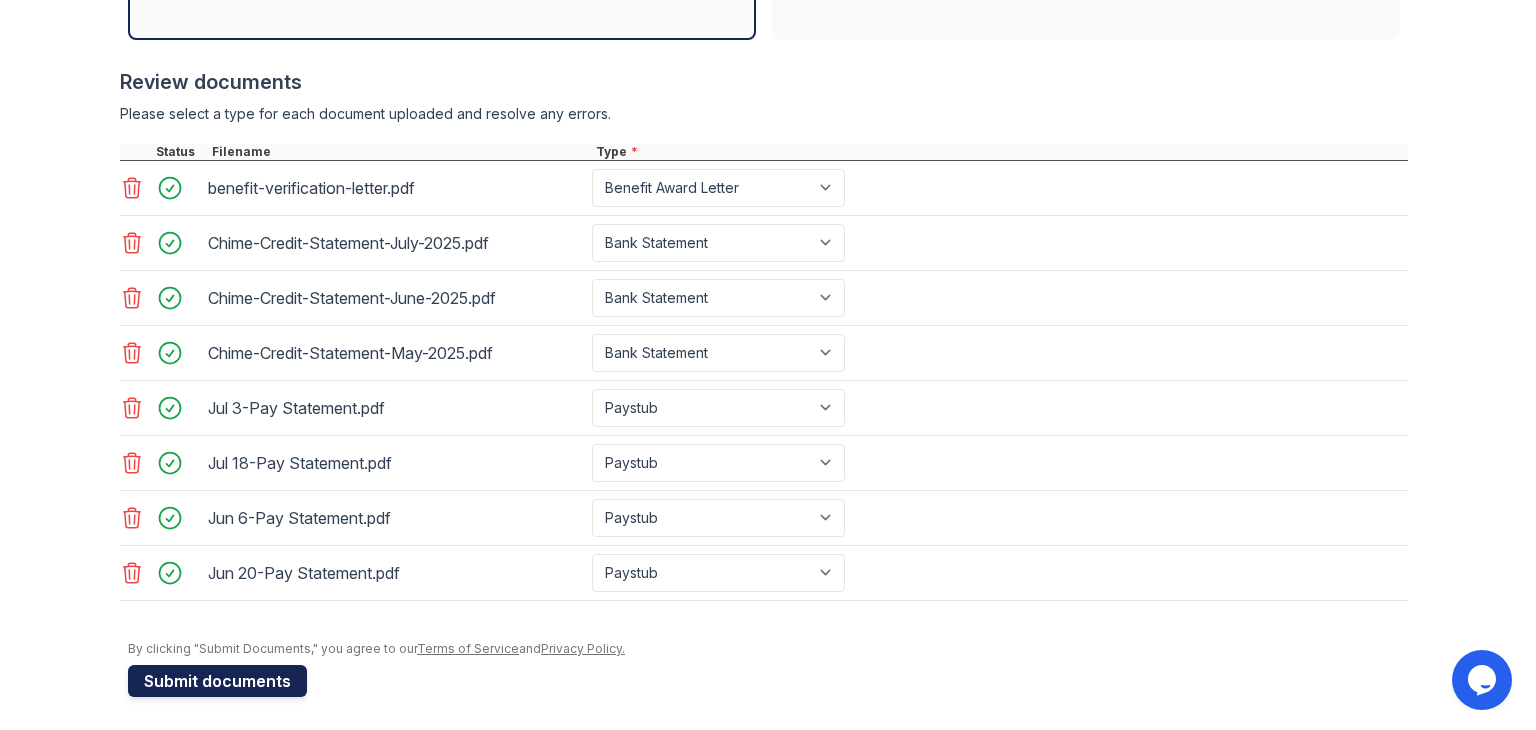 click on "Submit documents" at bounding box center [217, 681] 